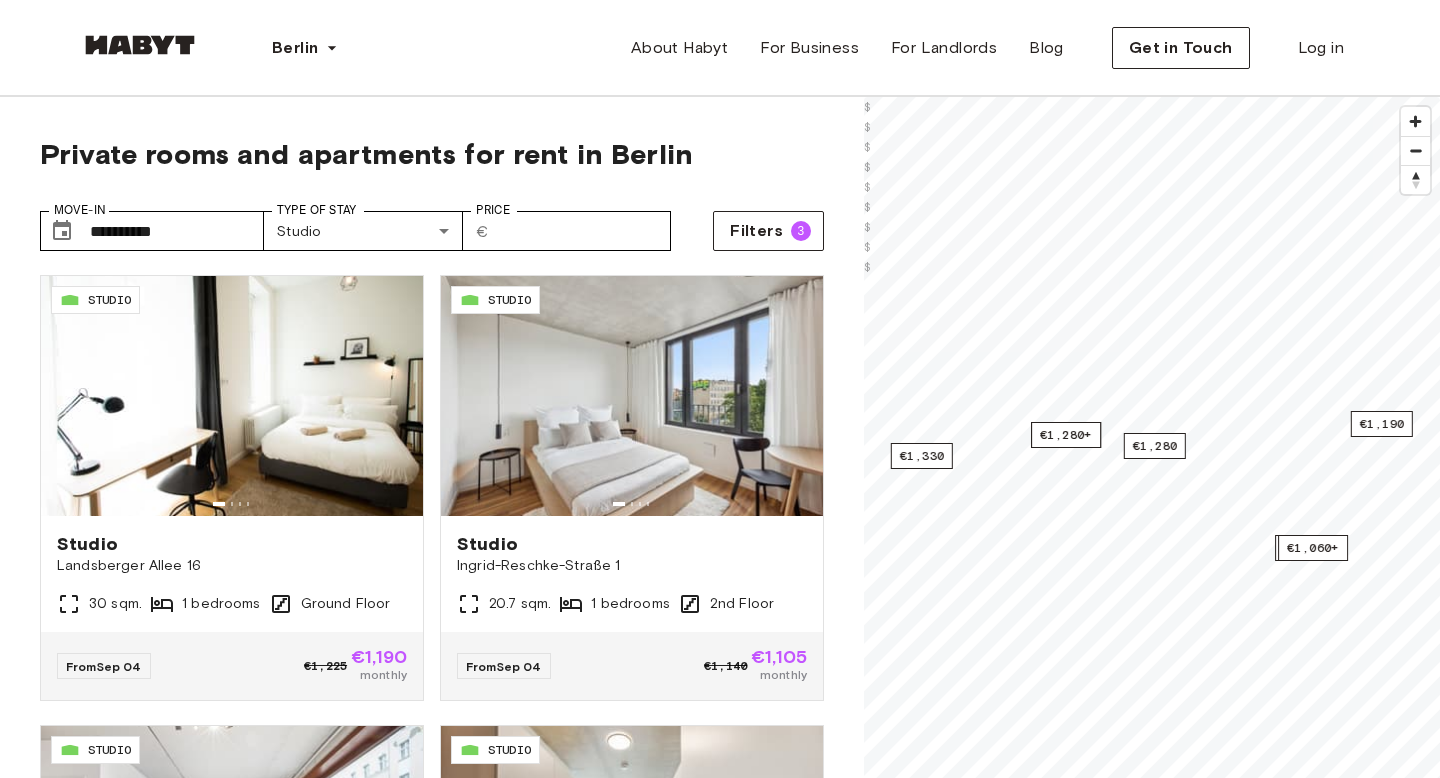 scroll, scrollTop: 0, scrollLeft: 0, axis: both 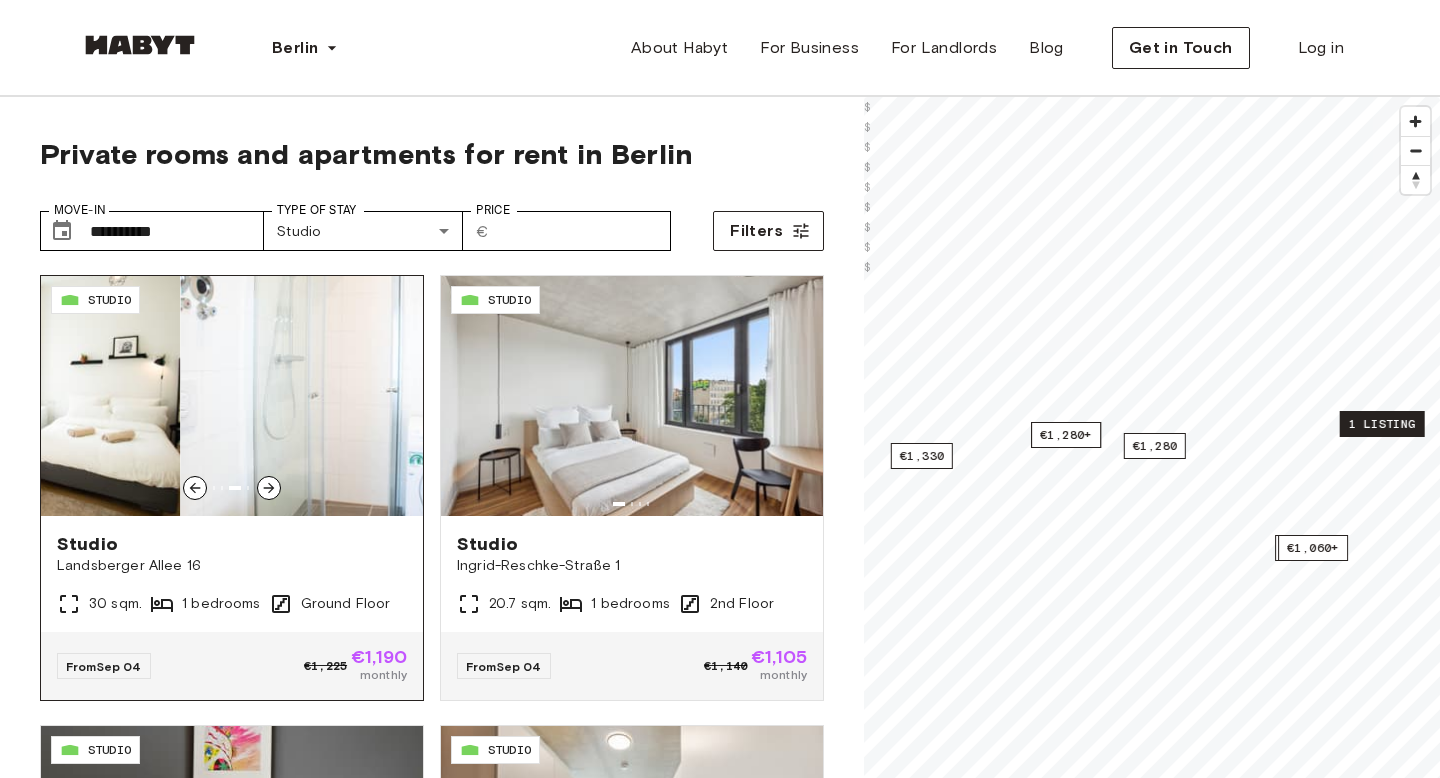 click 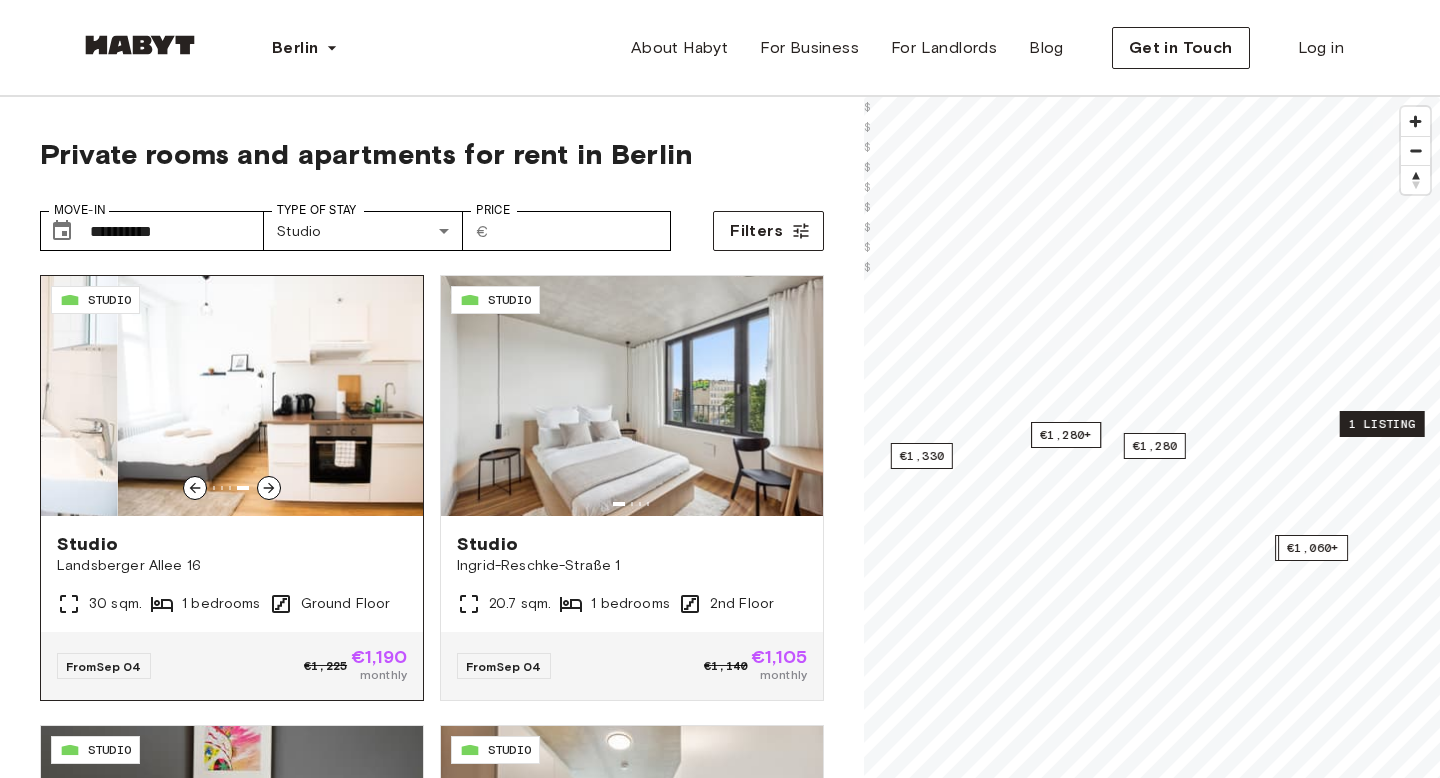 click 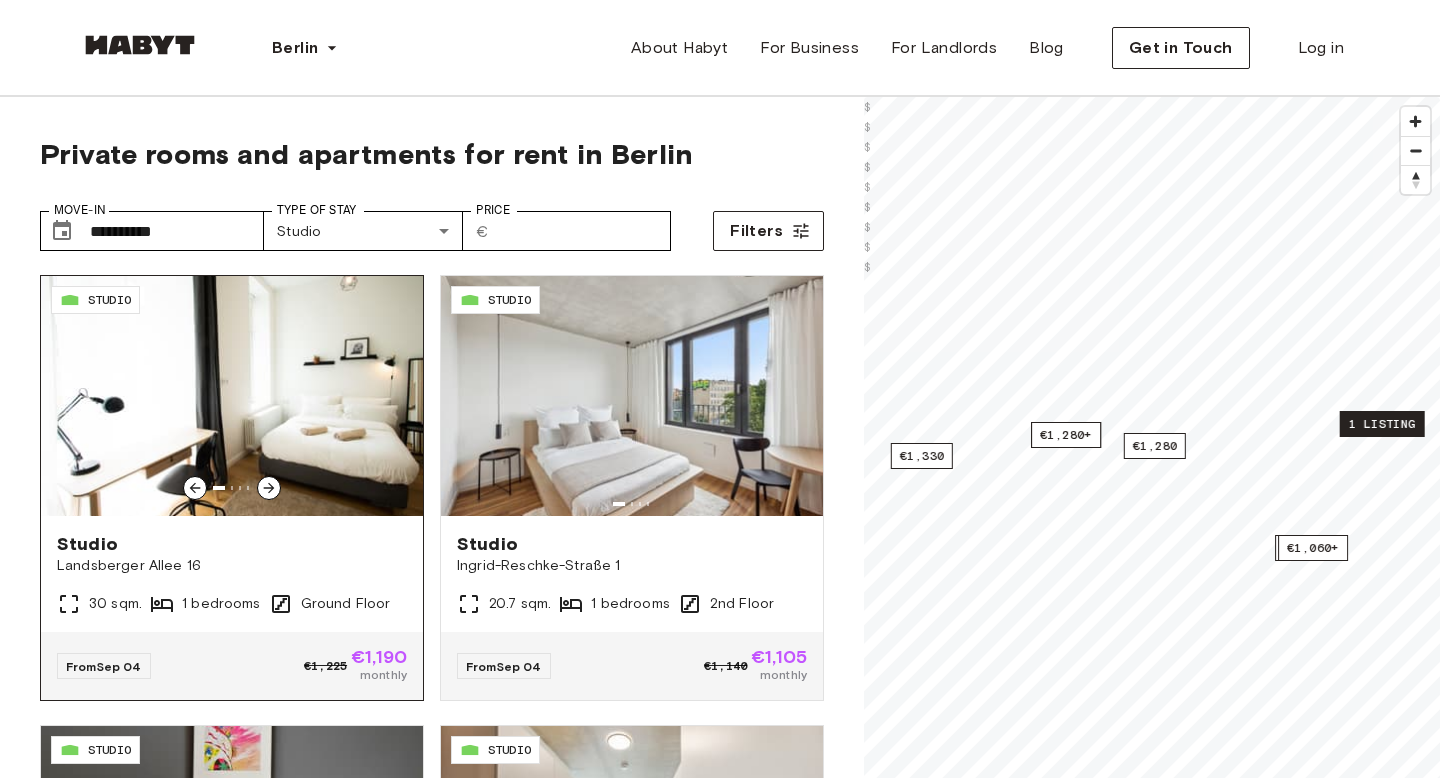 click at bounding box center (232, 396) 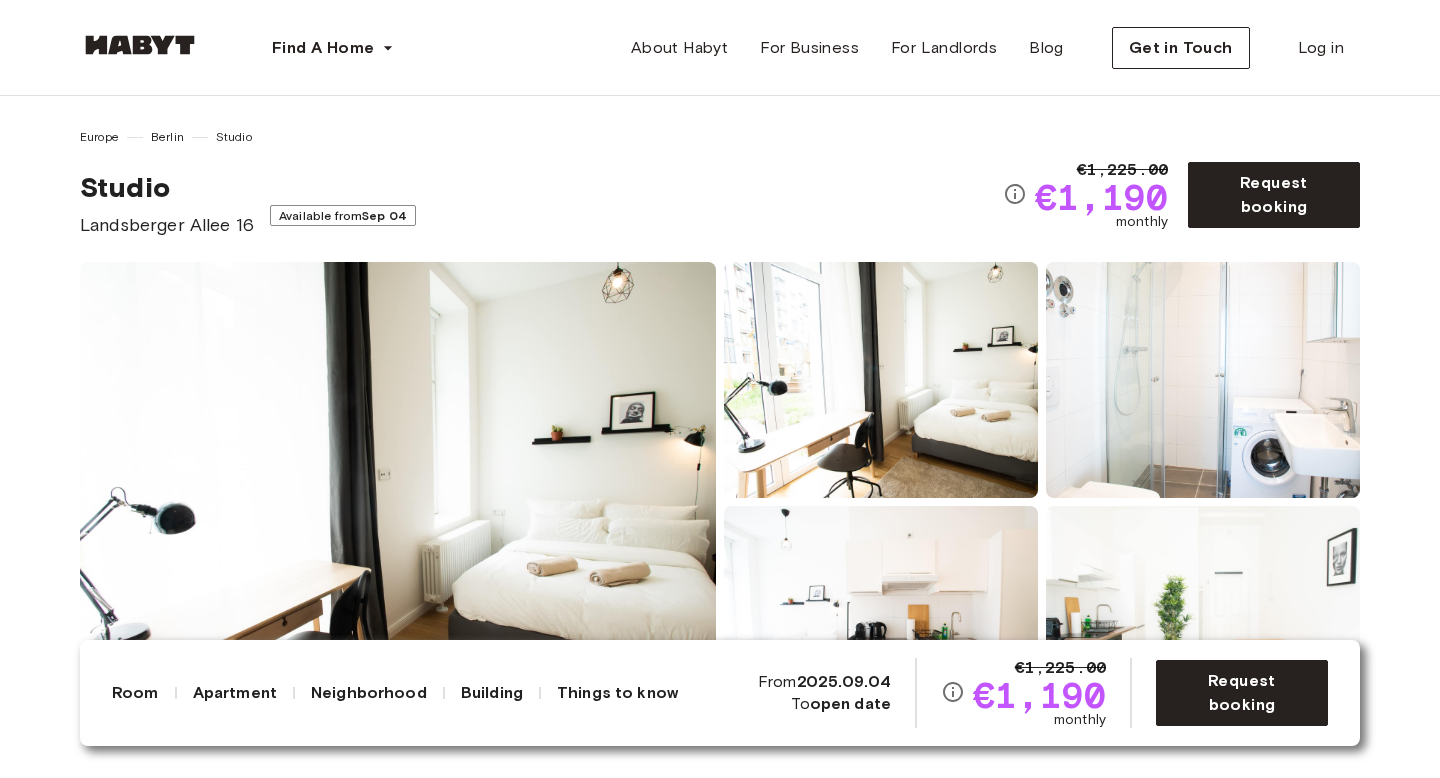 scroll, scrollTop: 0, scrollLeft: 0, axis: both 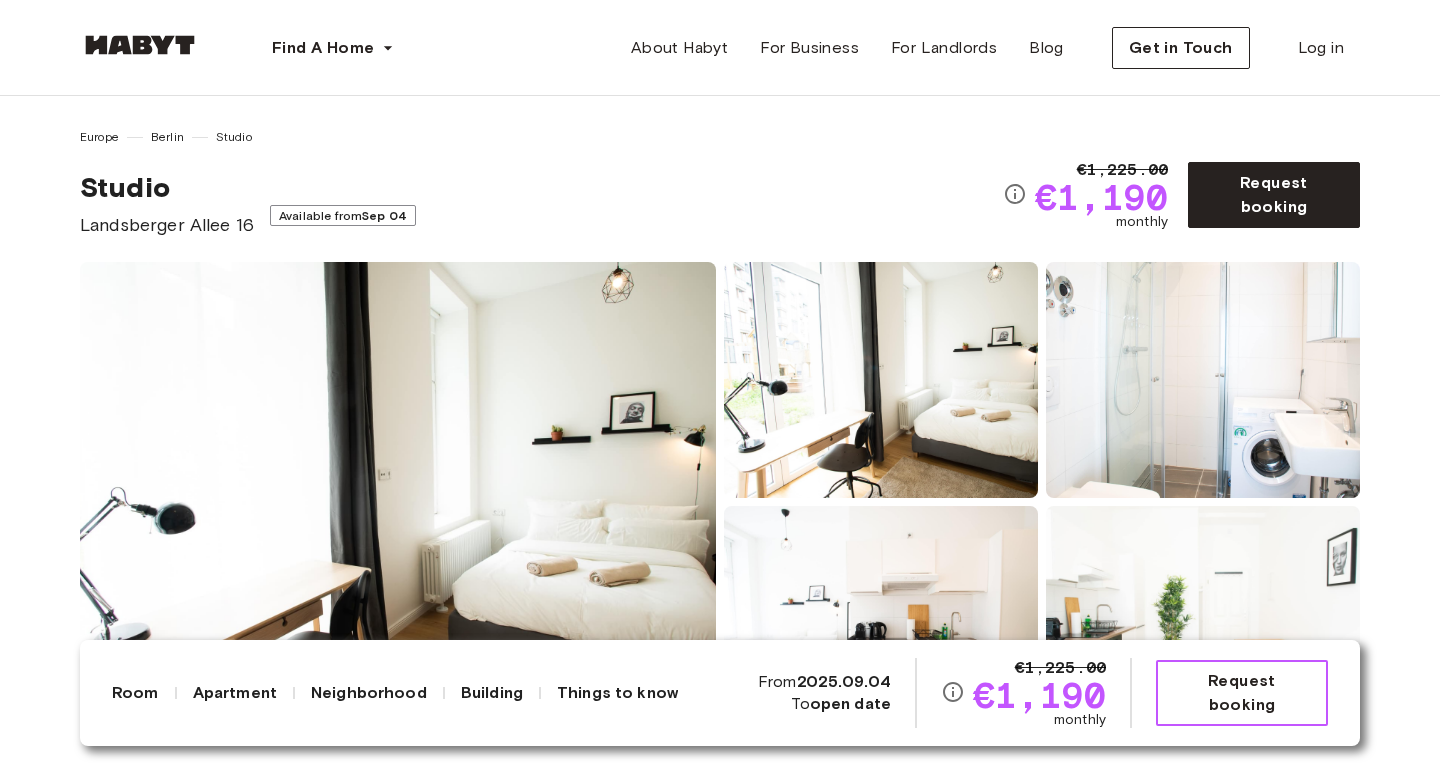 click on "Request booking" at bounding box center [1242, 693] 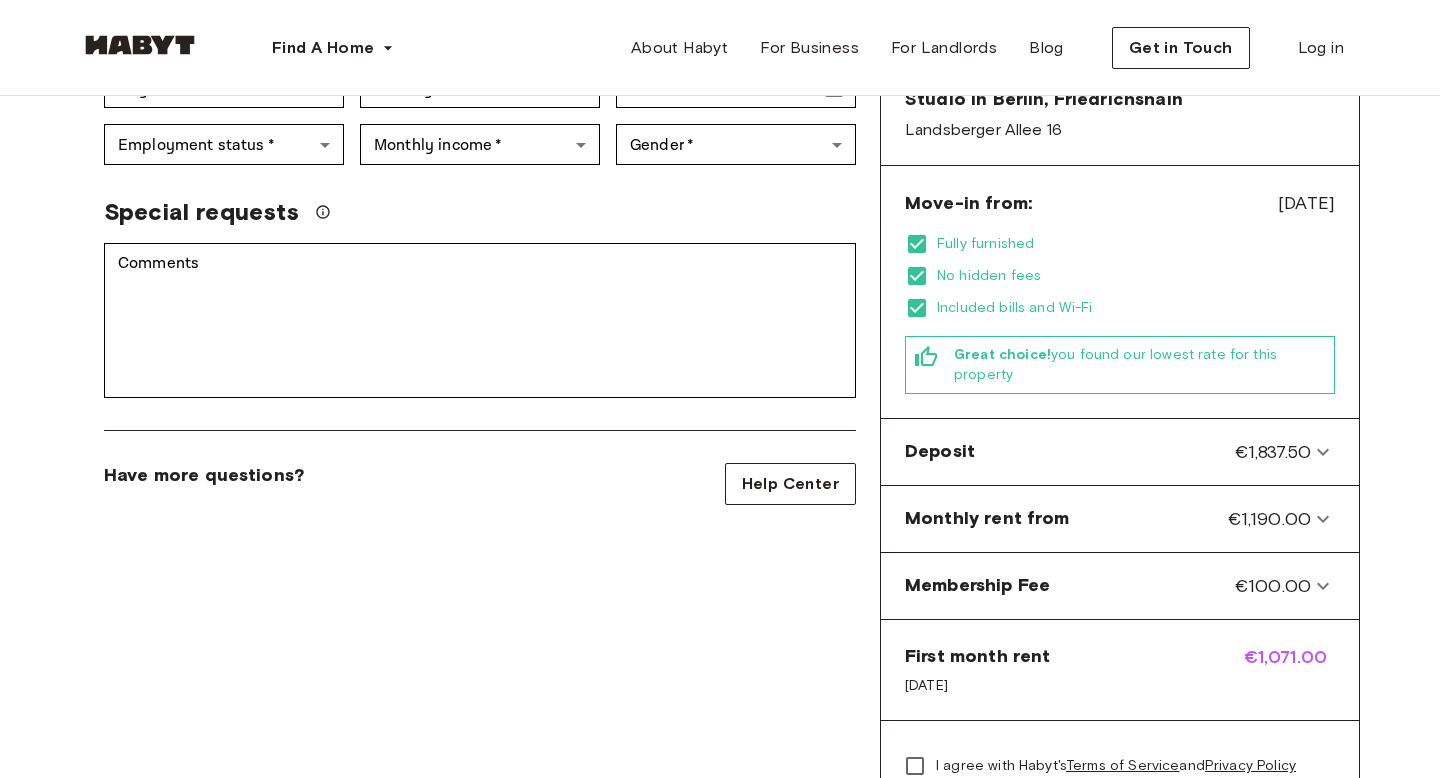 scroll, scrollTop: 0, scrollLeft: 0, axis: both 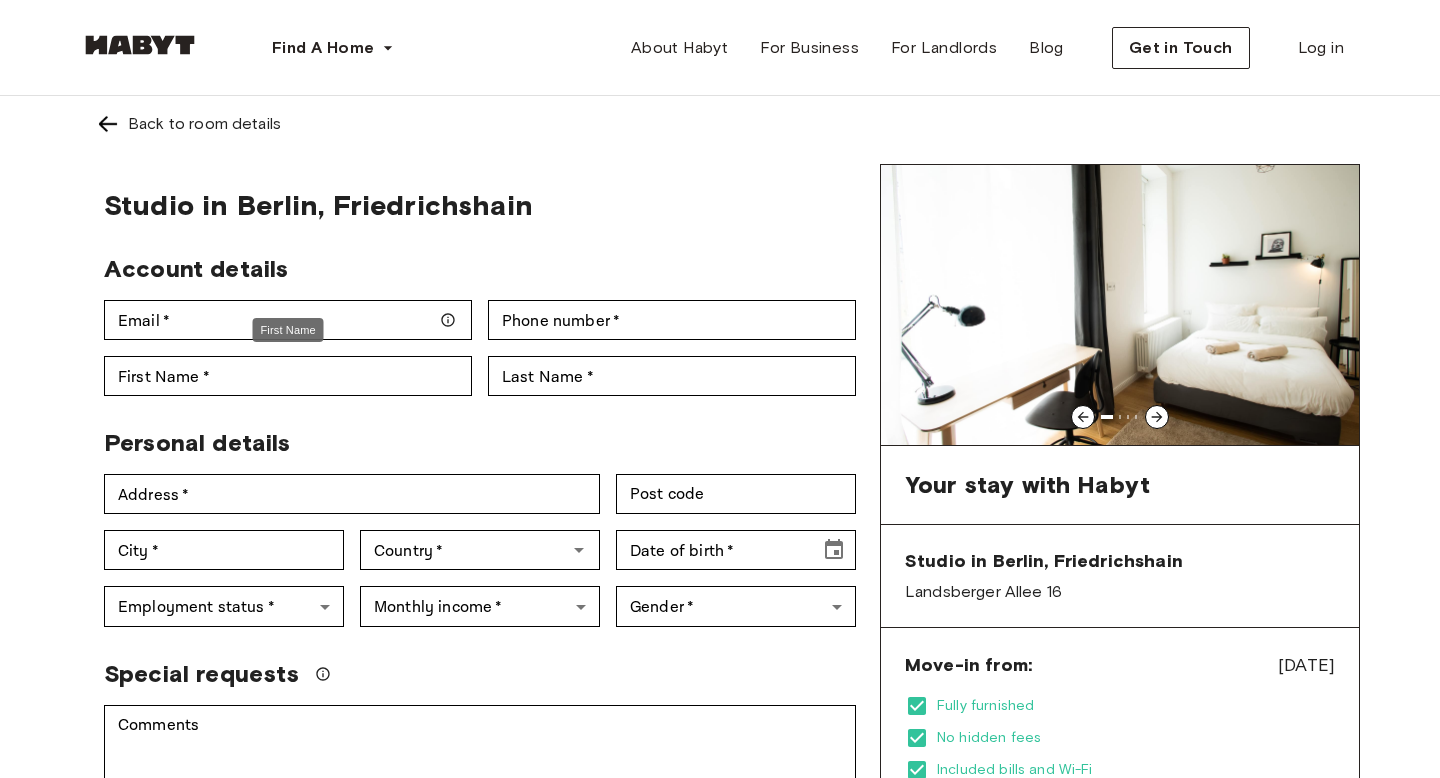 click on "First Name" at bounding box center (288, 330) 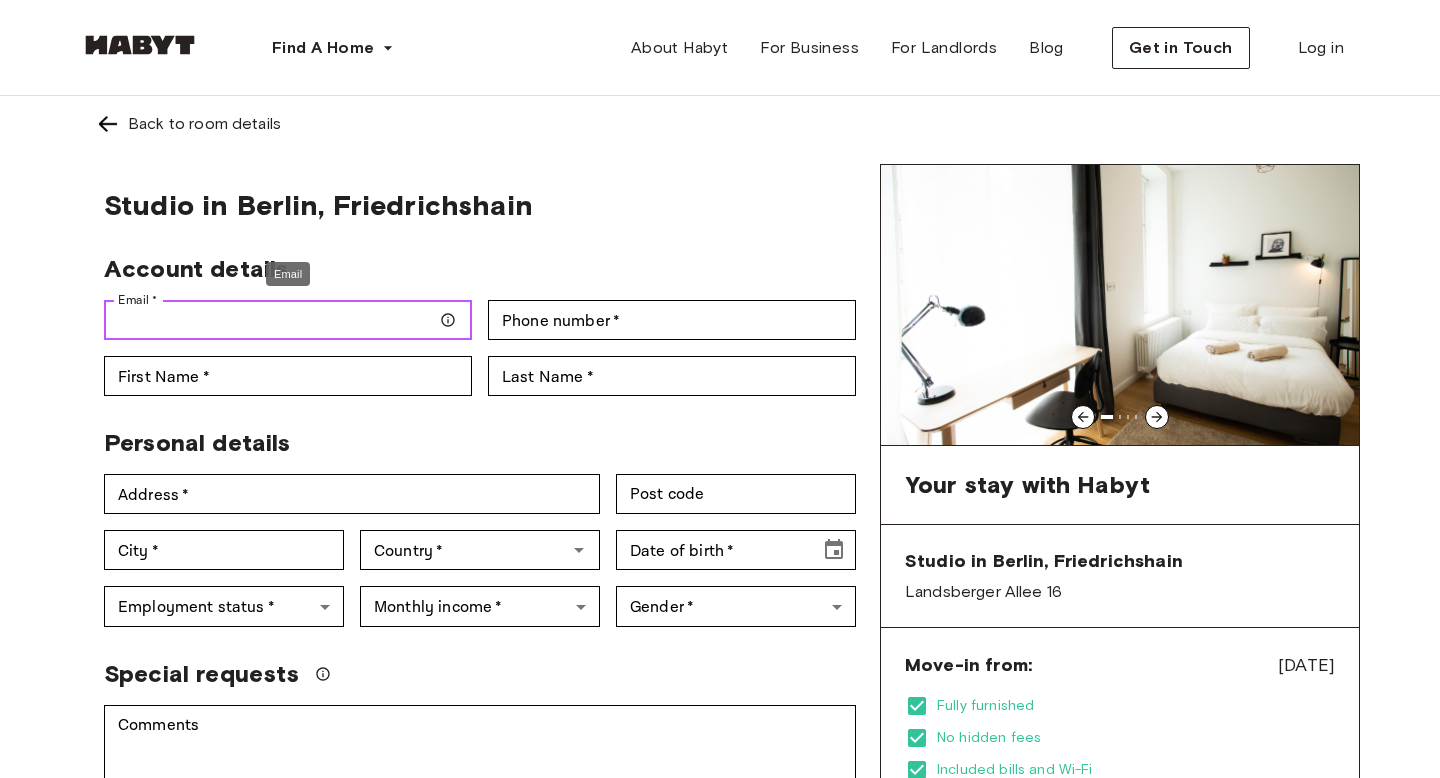 click on "Email   *" at bounding box center (288, 320) 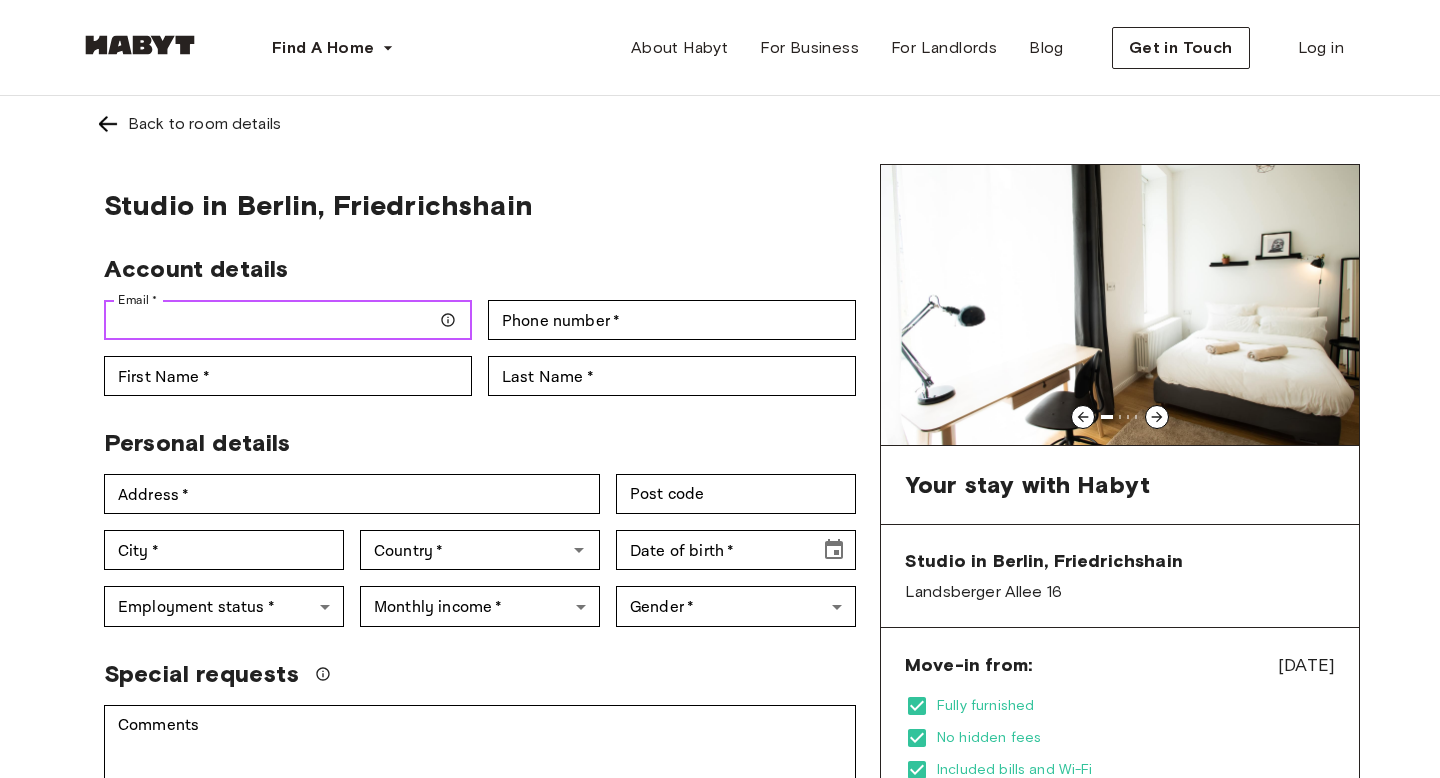 type on "**********" 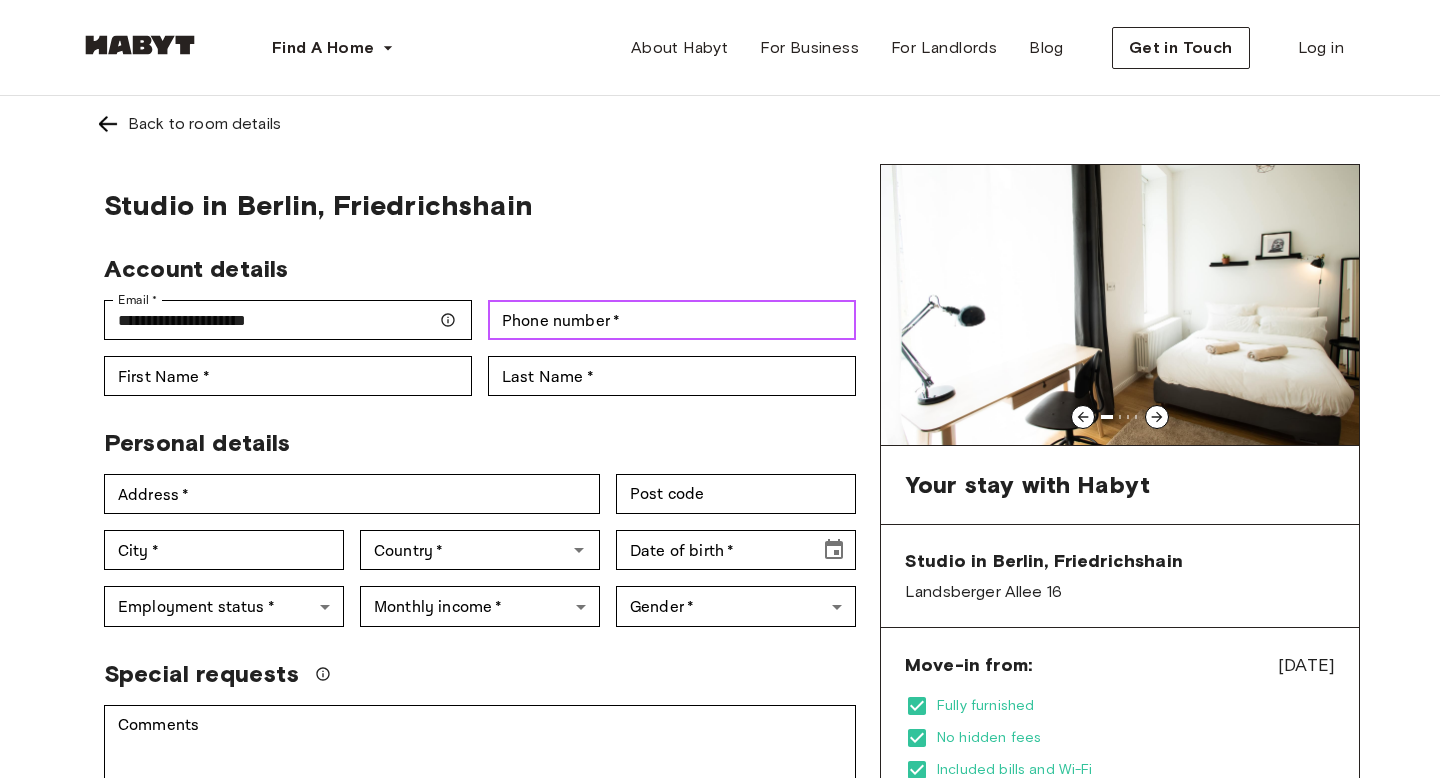 type on "**********" 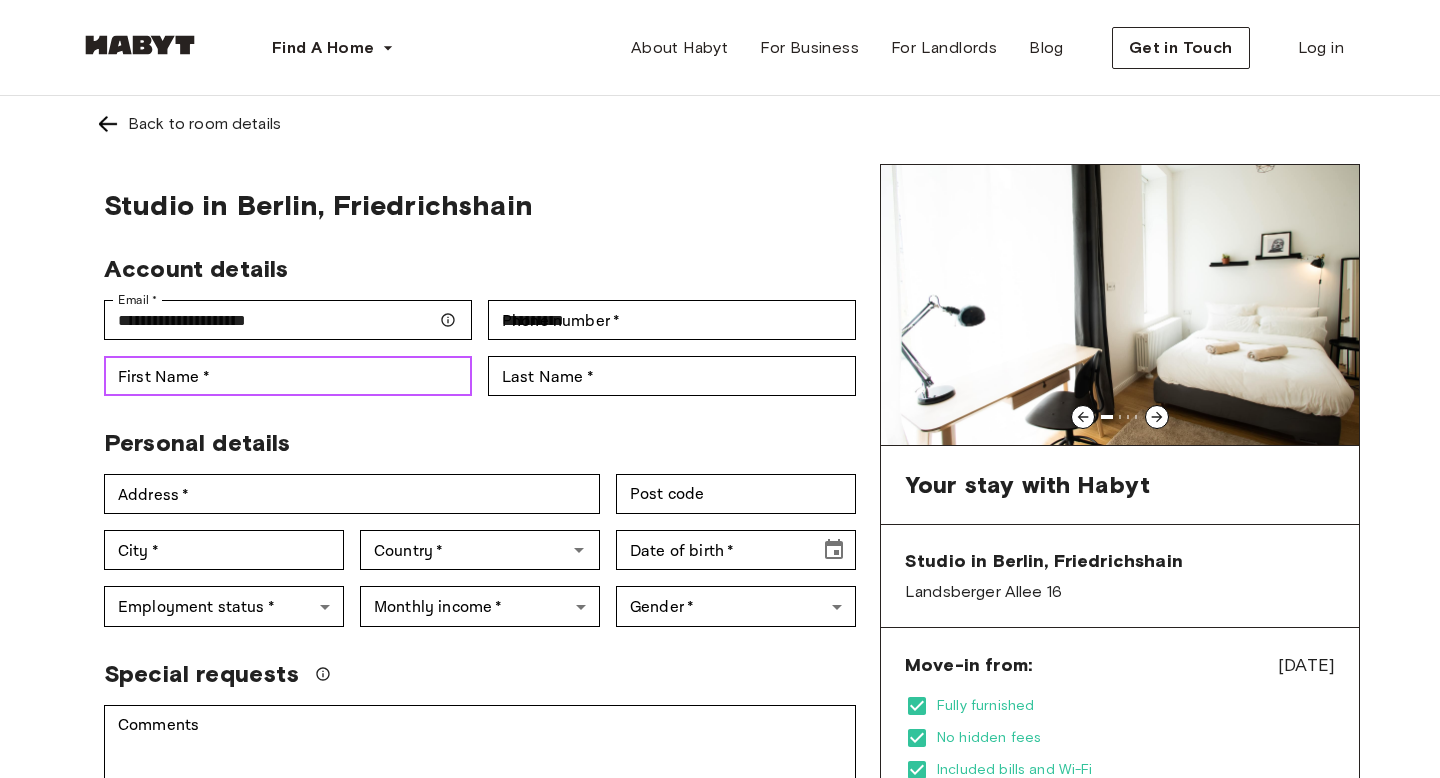 type on "******" 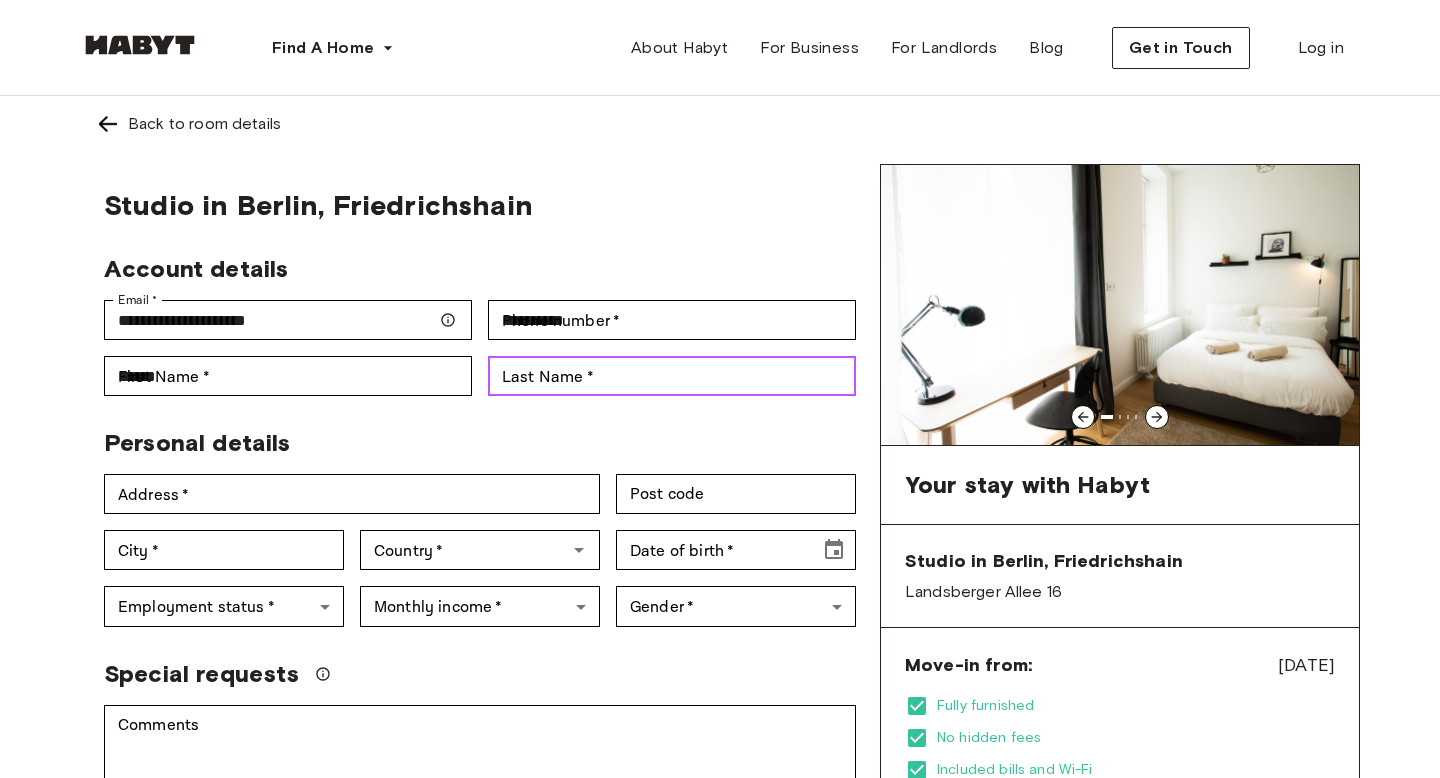 type on "********" 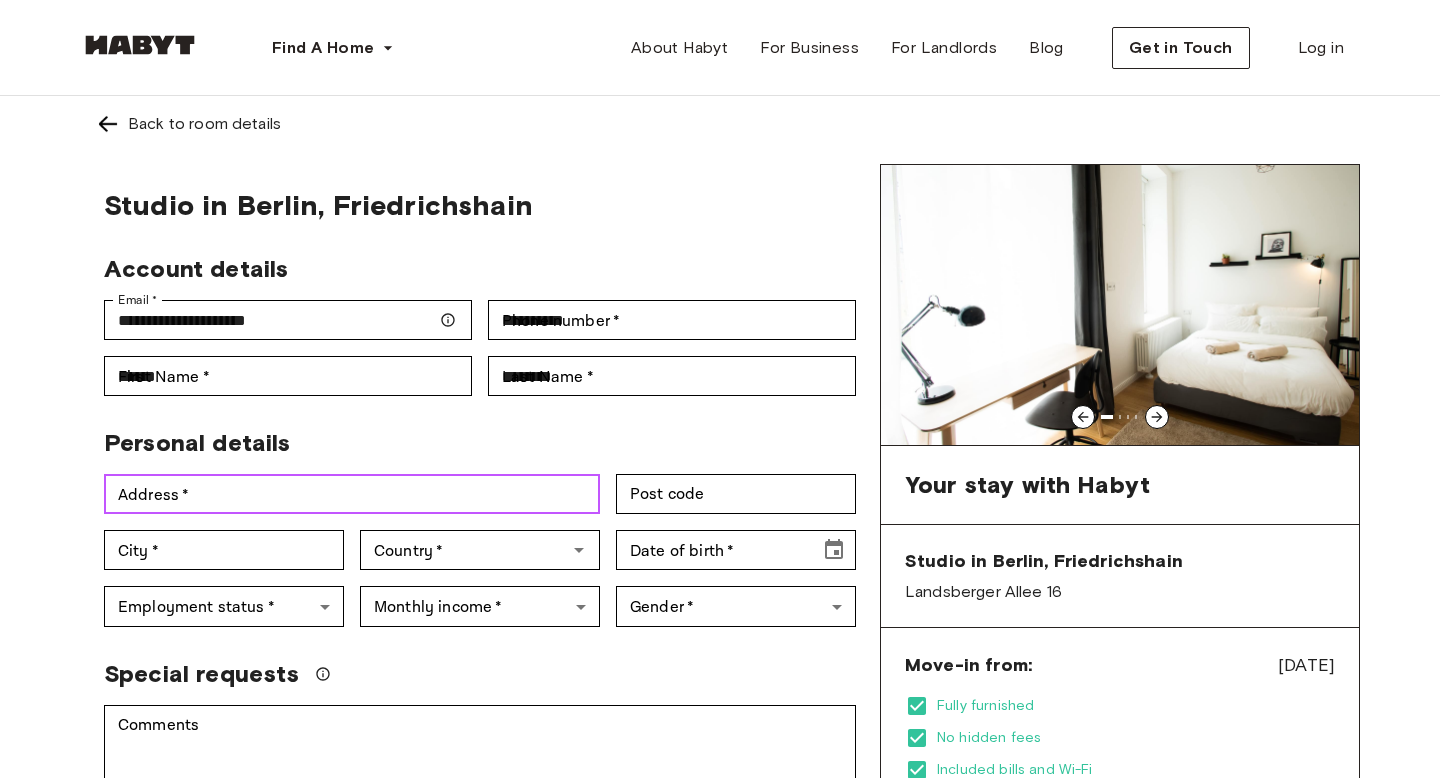 type on "**********" 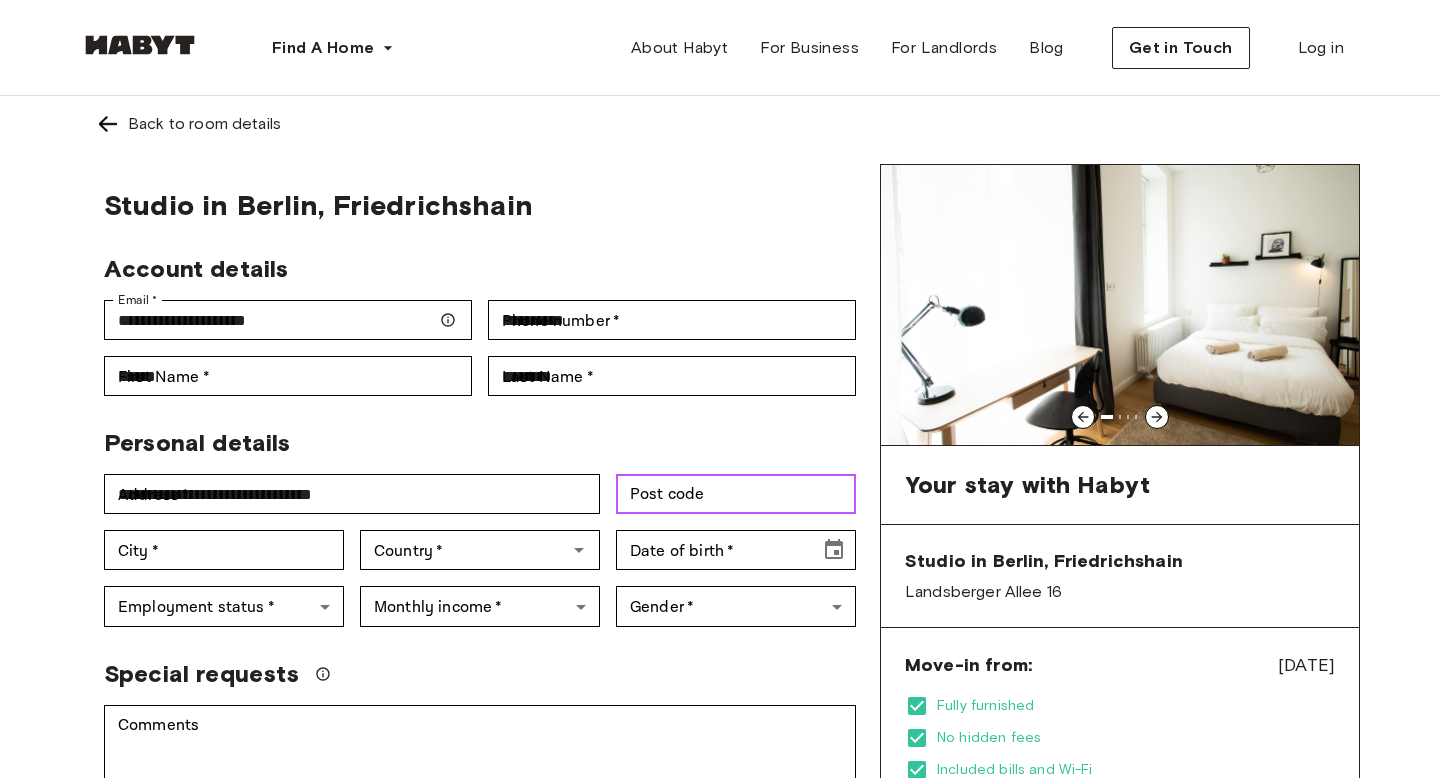 type on "*****" 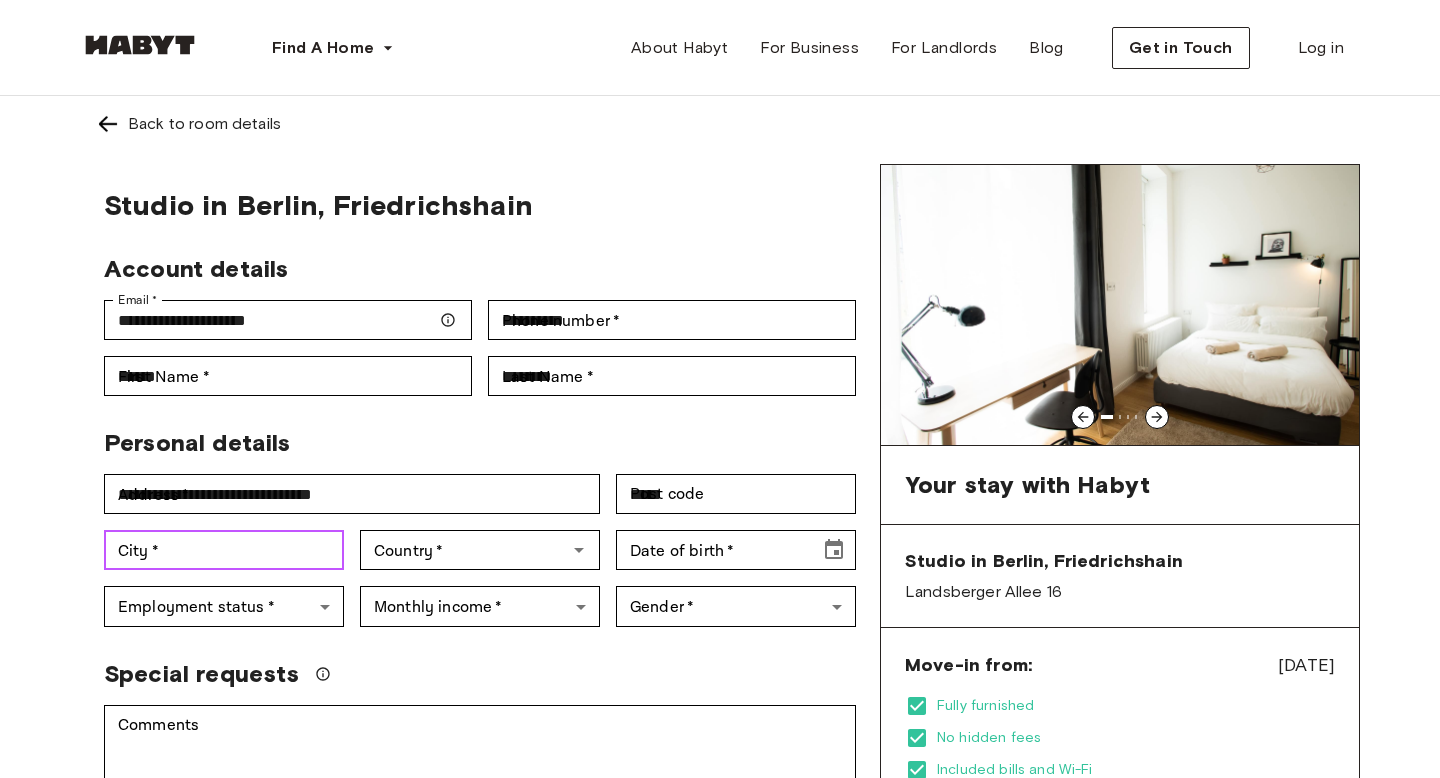 type on "******" 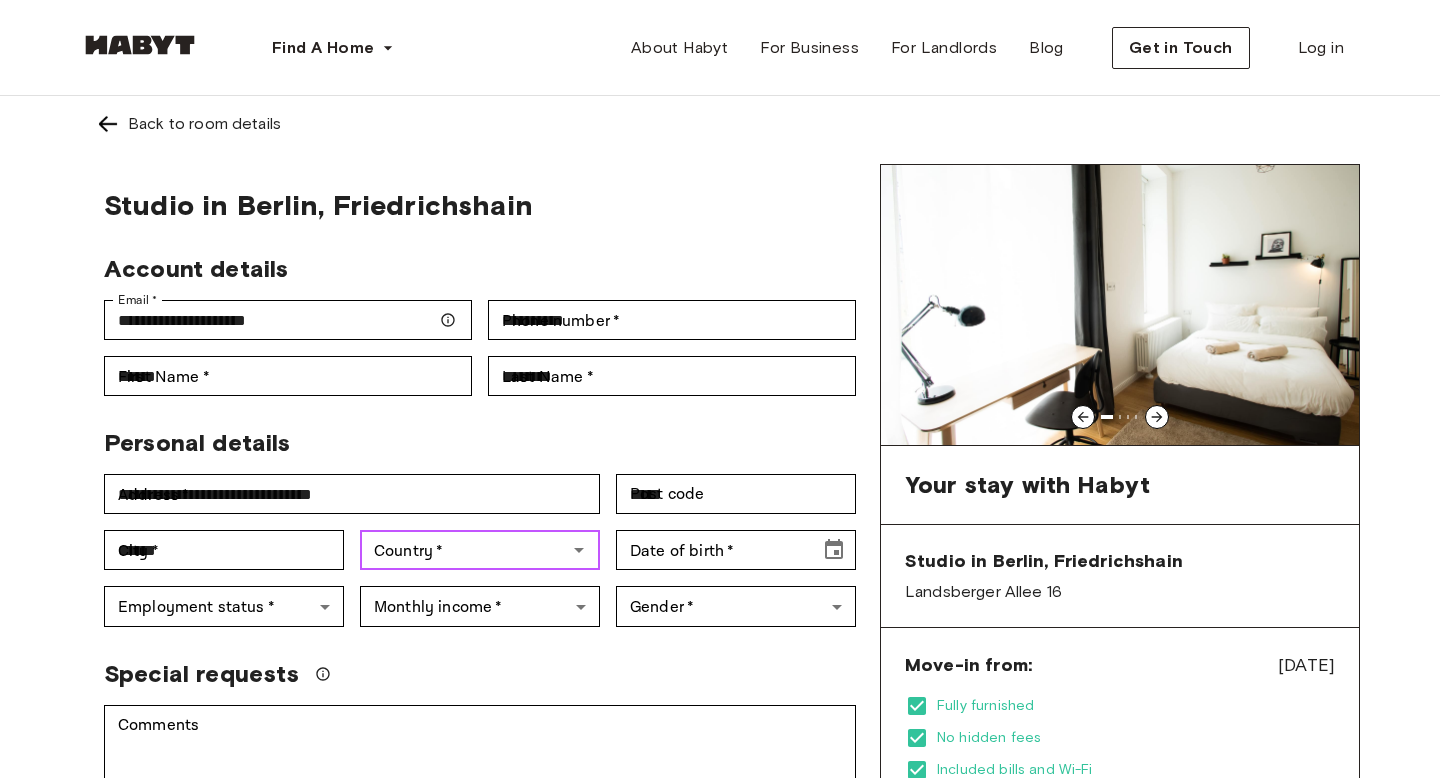 type on "*****" 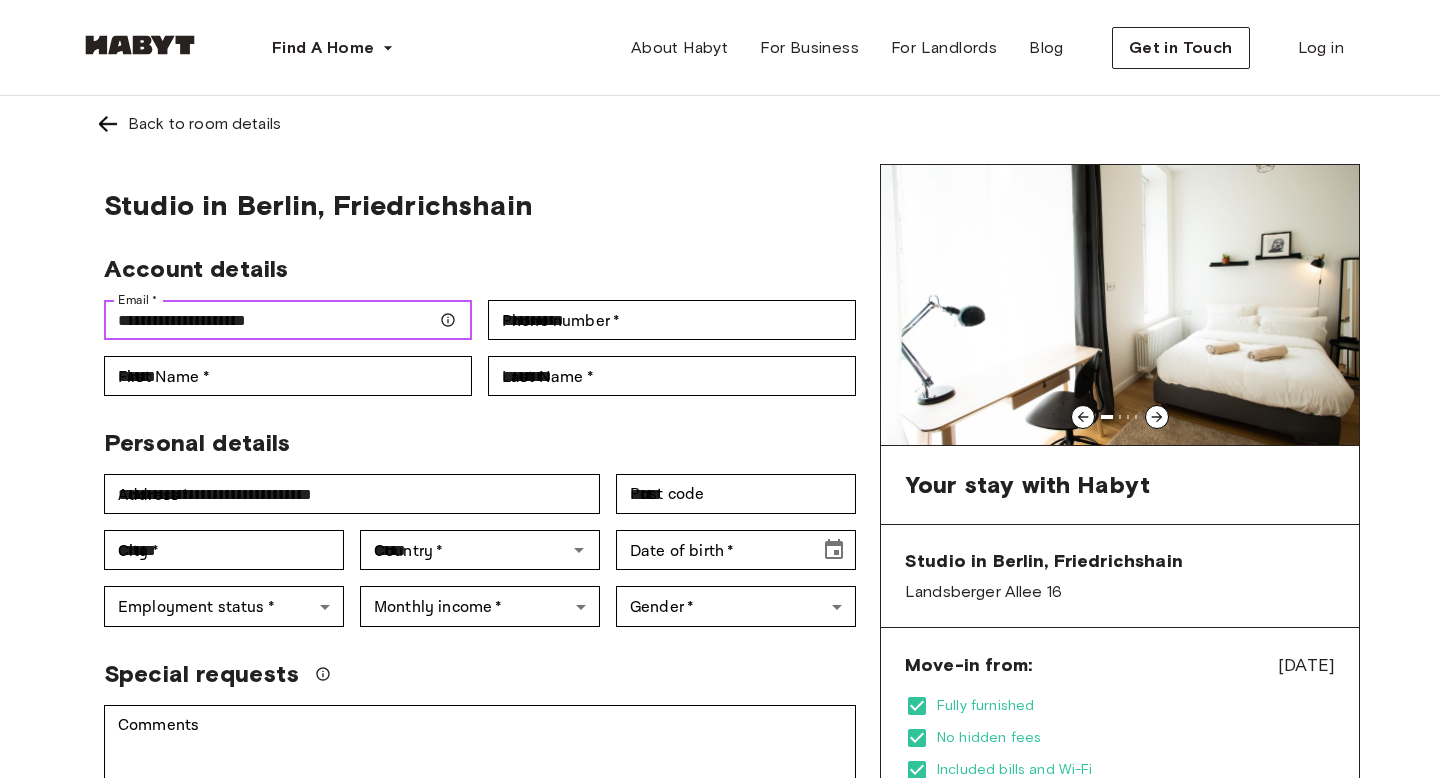 type 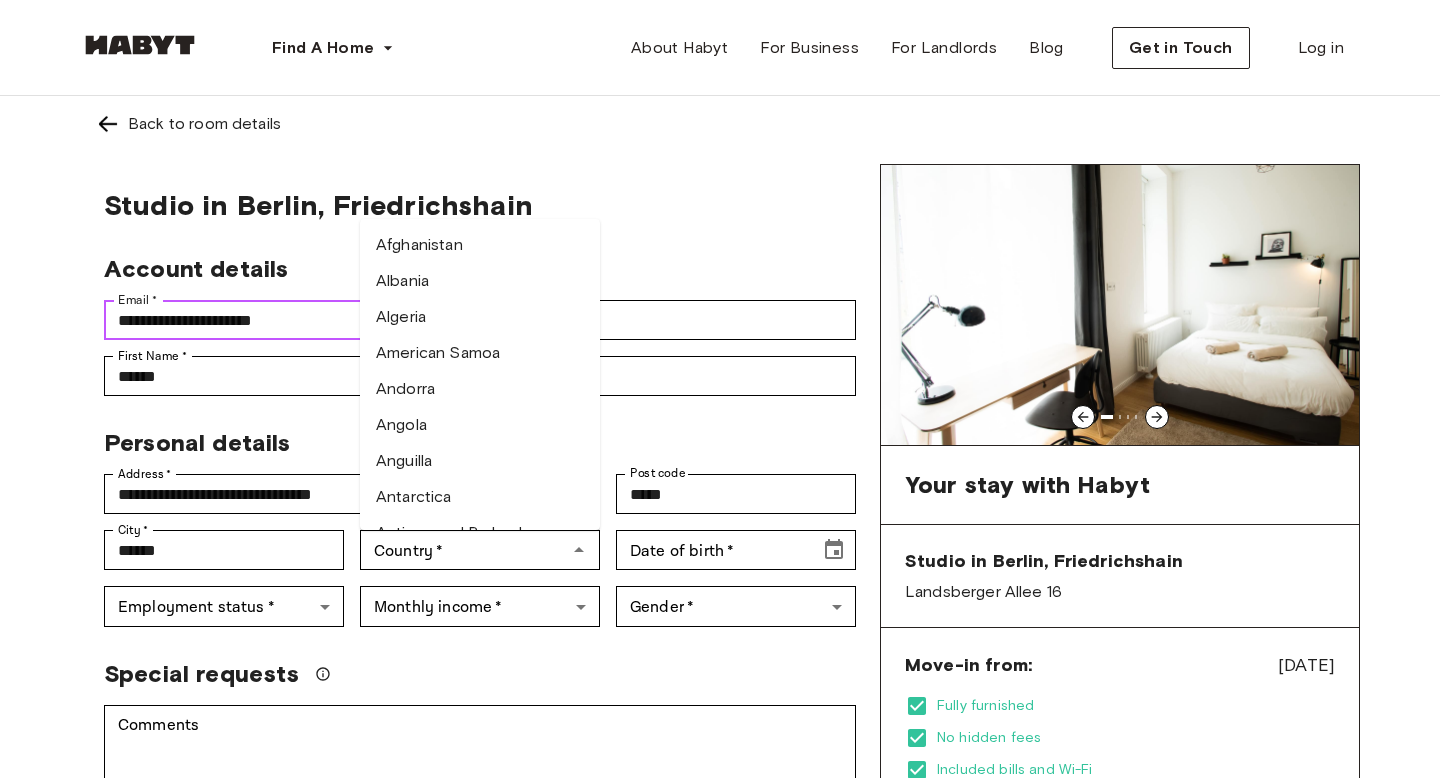 type on "**********" 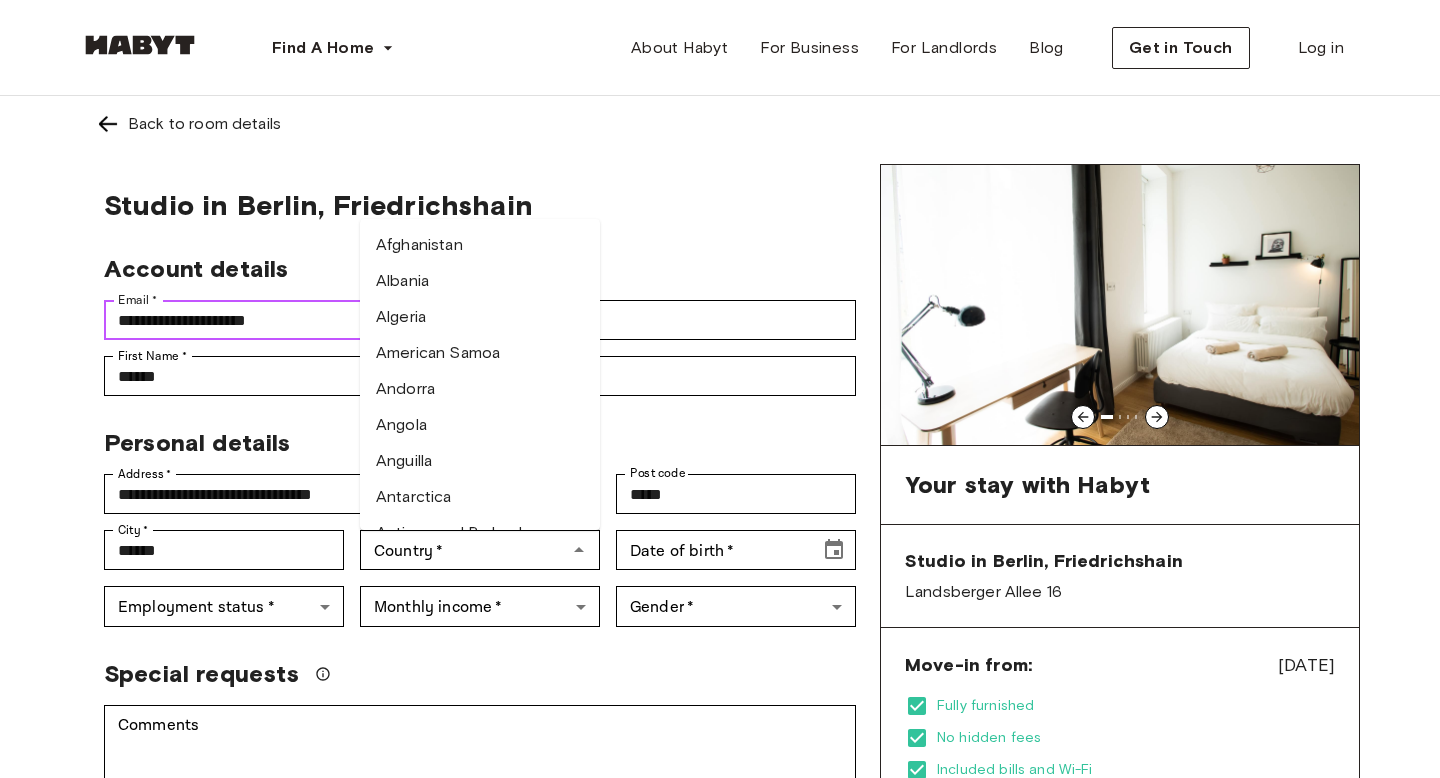 click on "Antarctica" at bounding box center [480, 497] 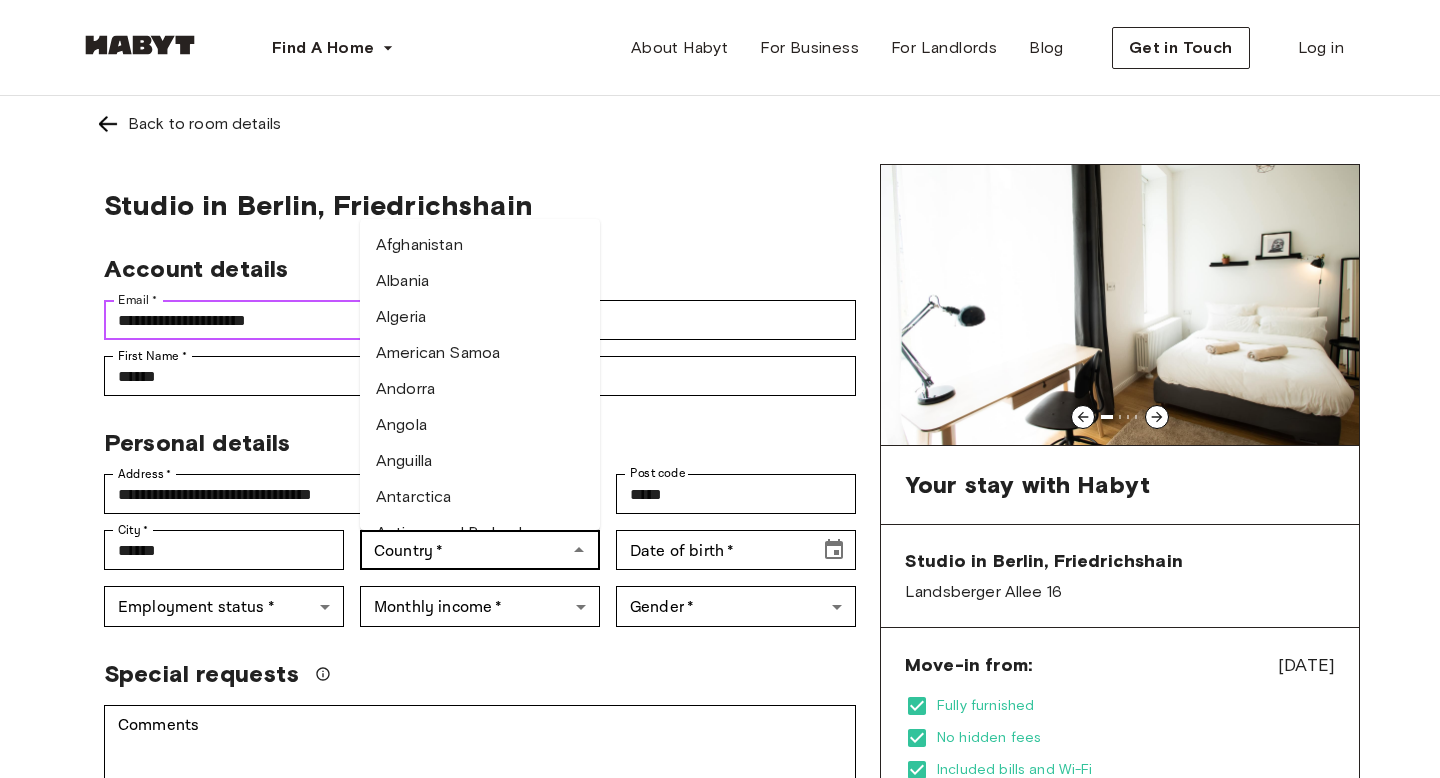 type on "**********" 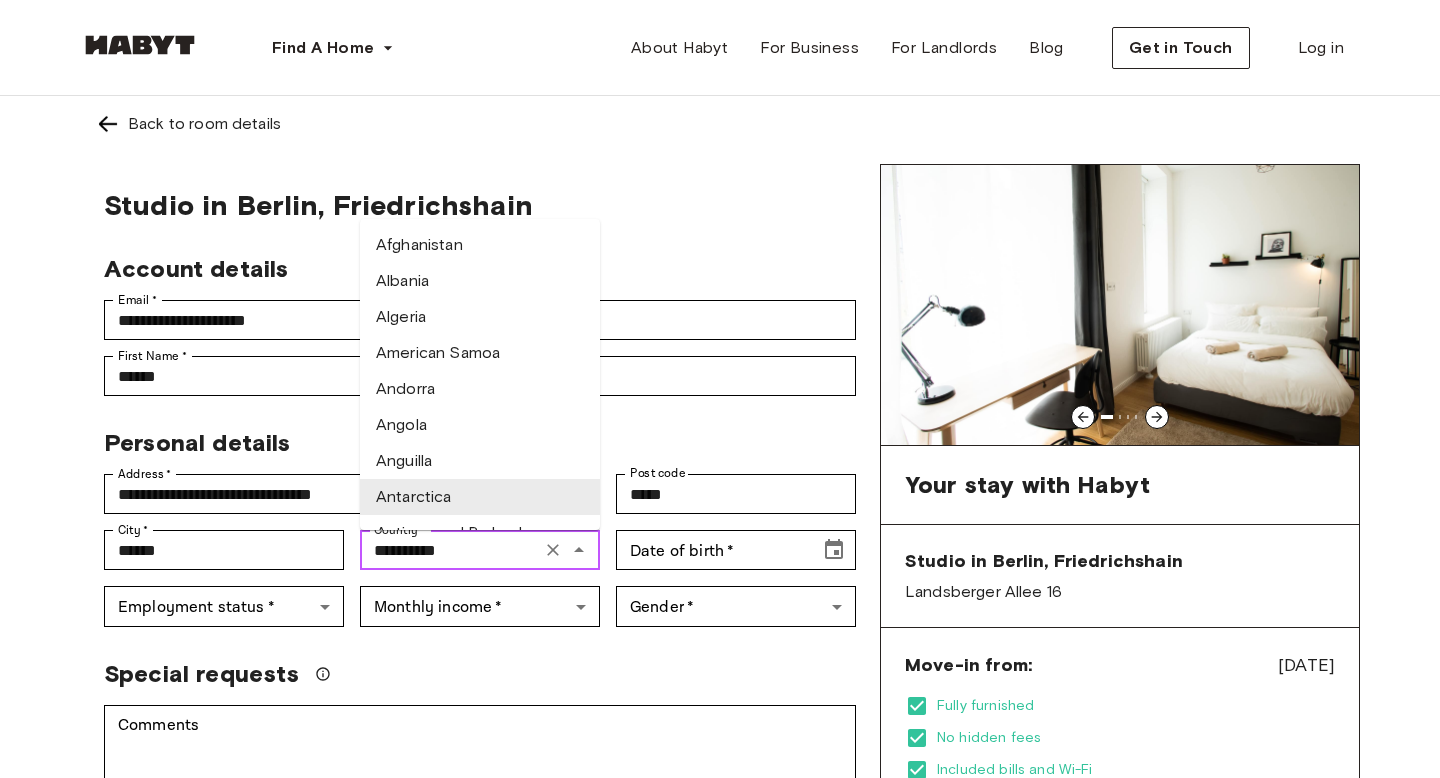 click on "**********" at bounding box center (450, 550) 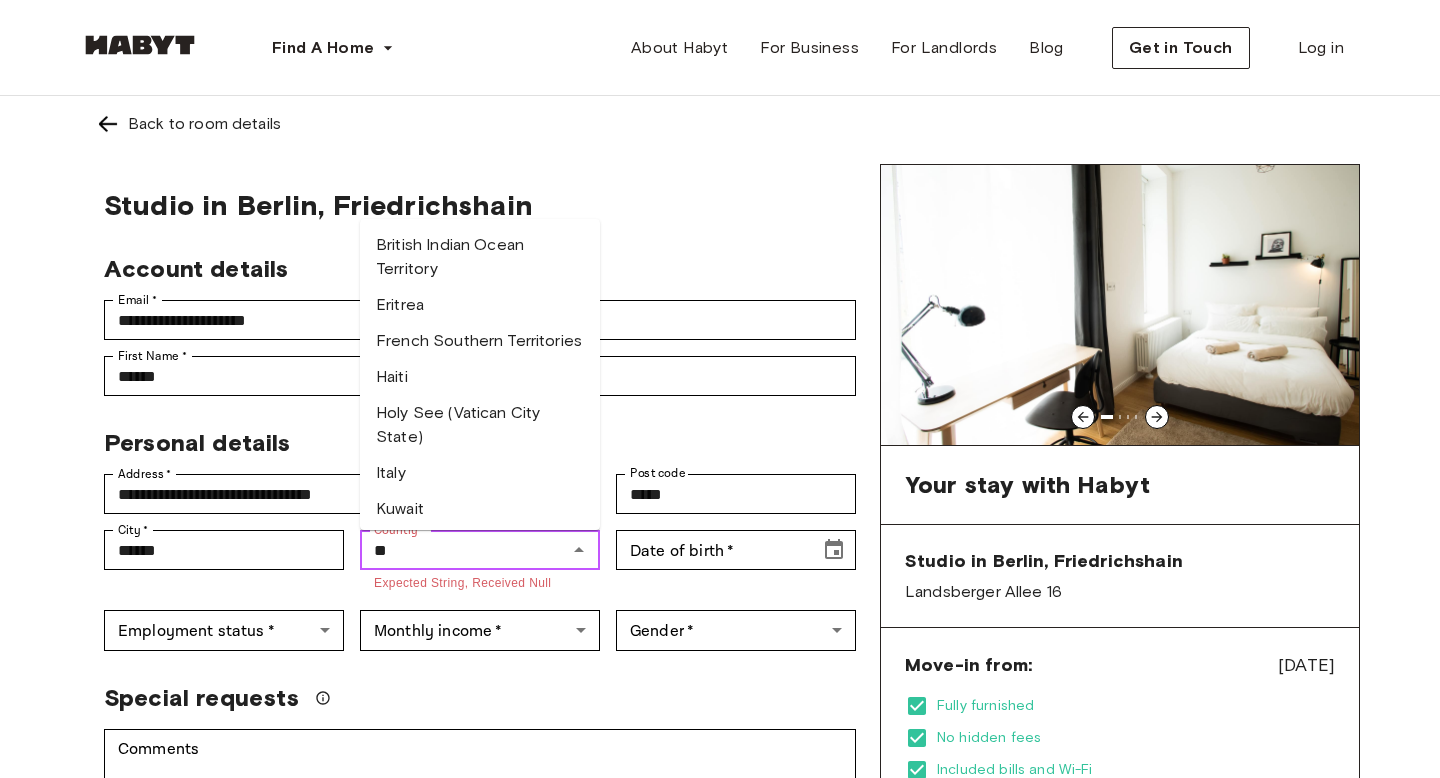 type on "*****" 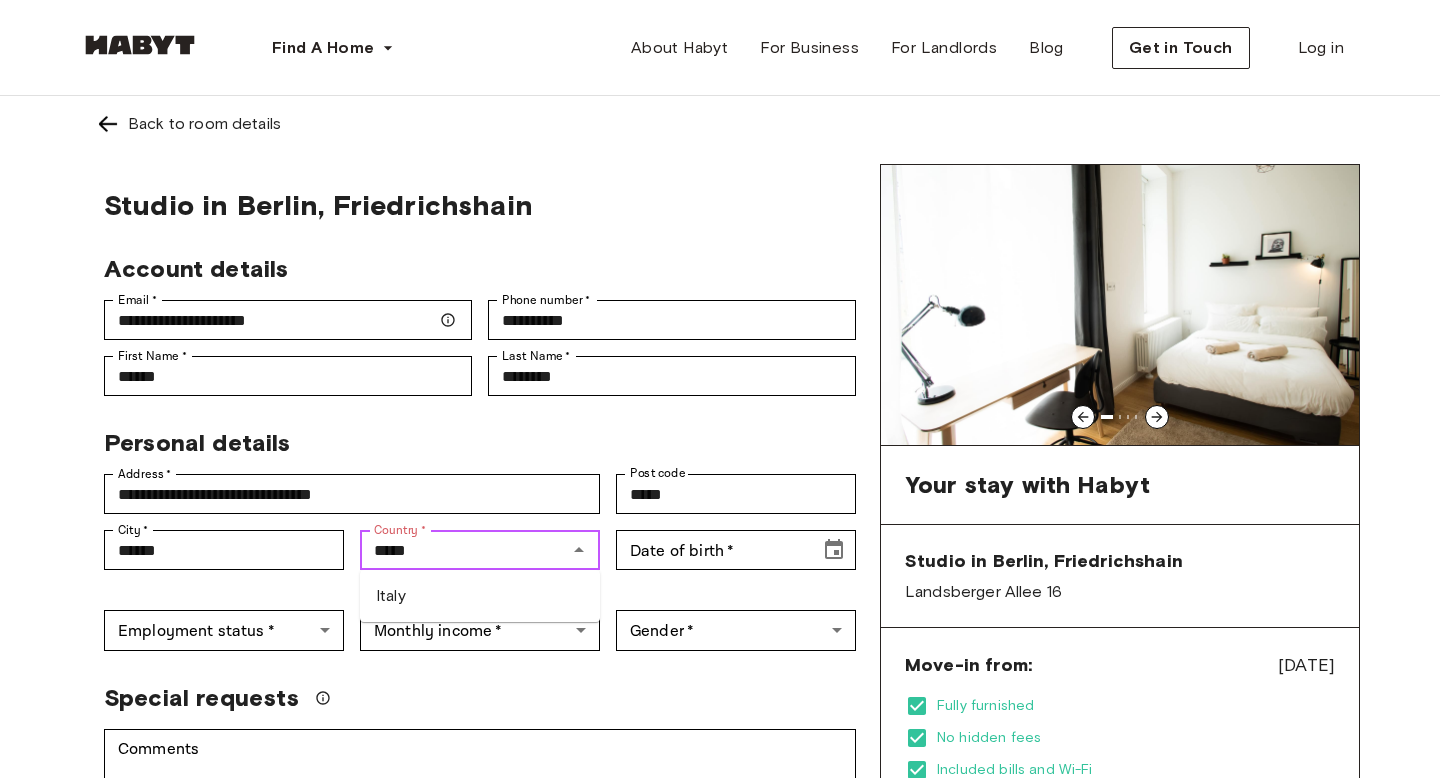 click on "Italy" at bounding box center (480, 596) 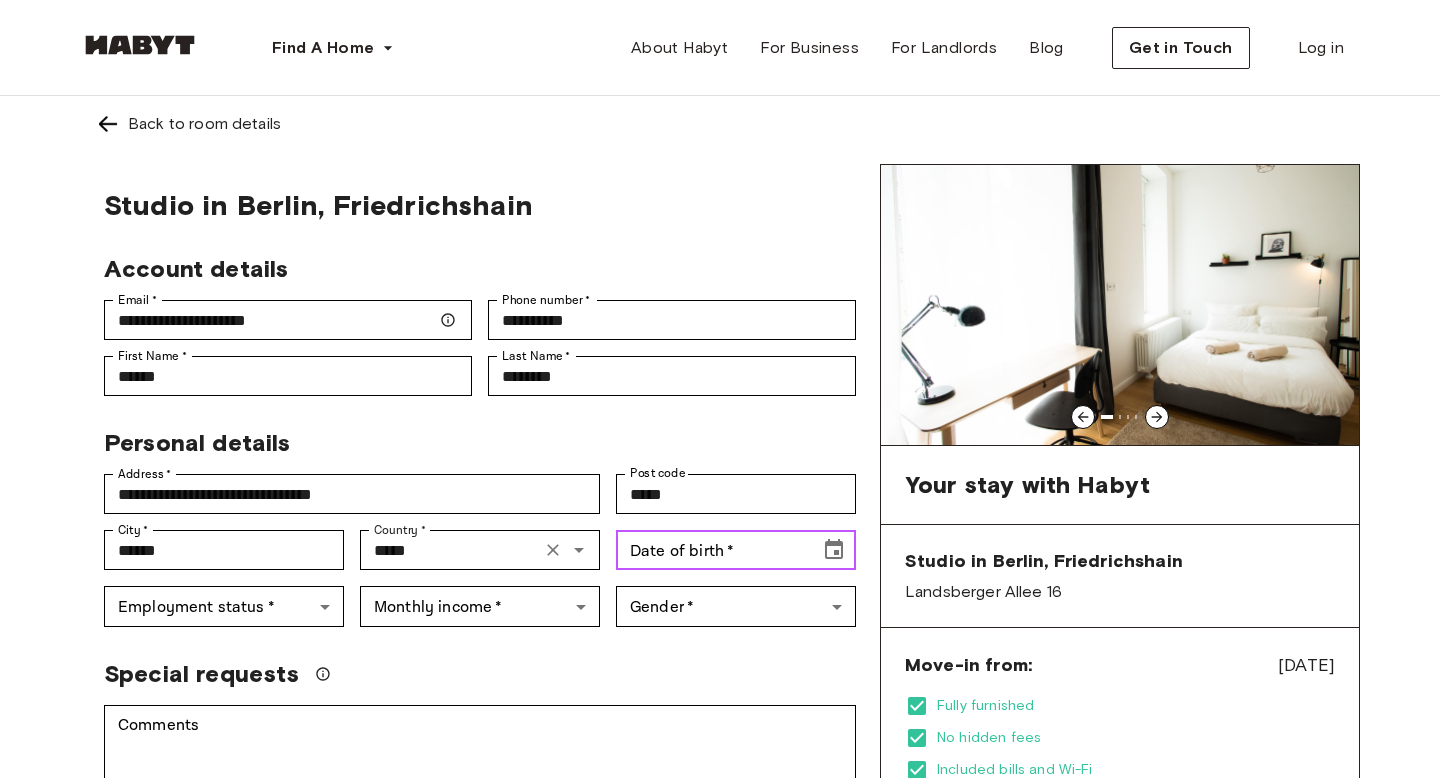 click on "Date of birth   *" at bounding box center (711, 550) 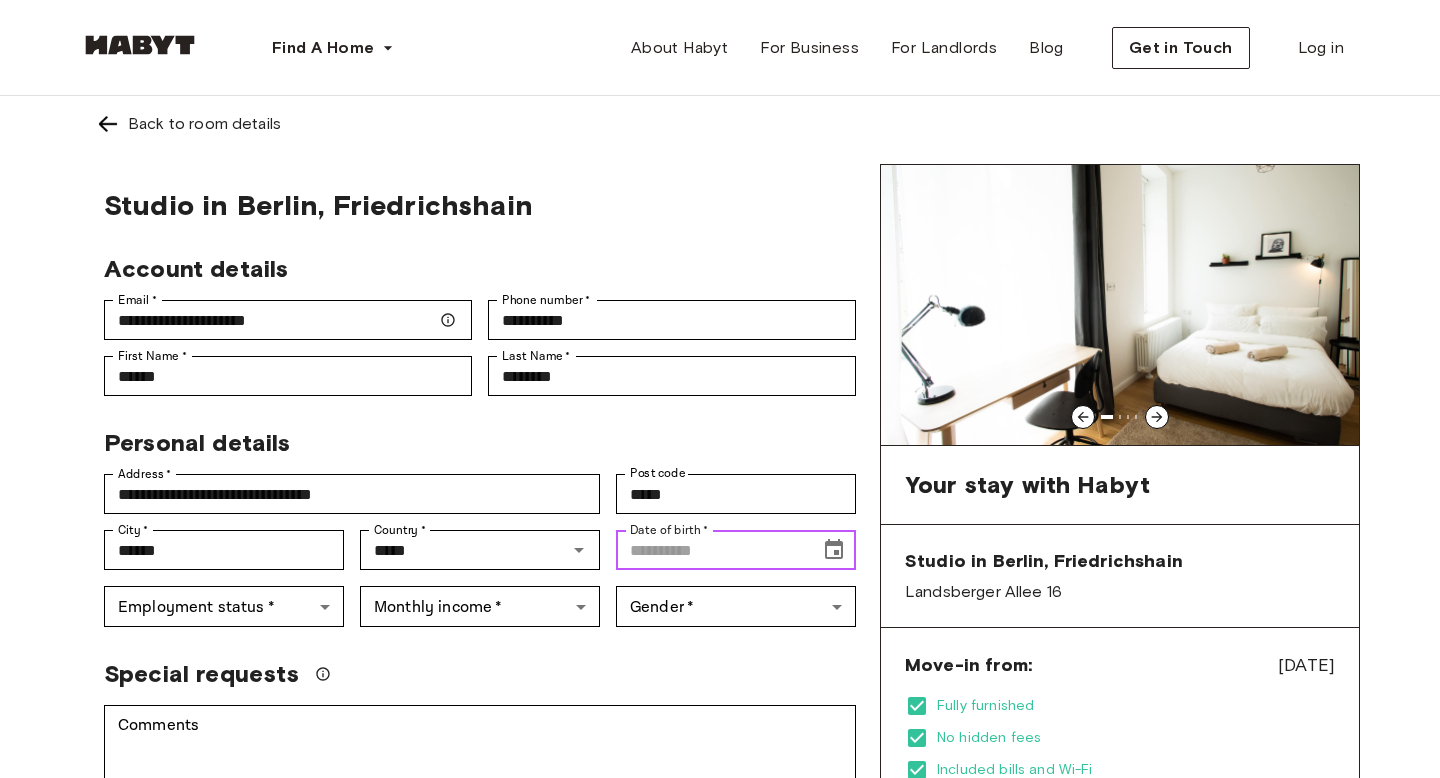 type on "*" 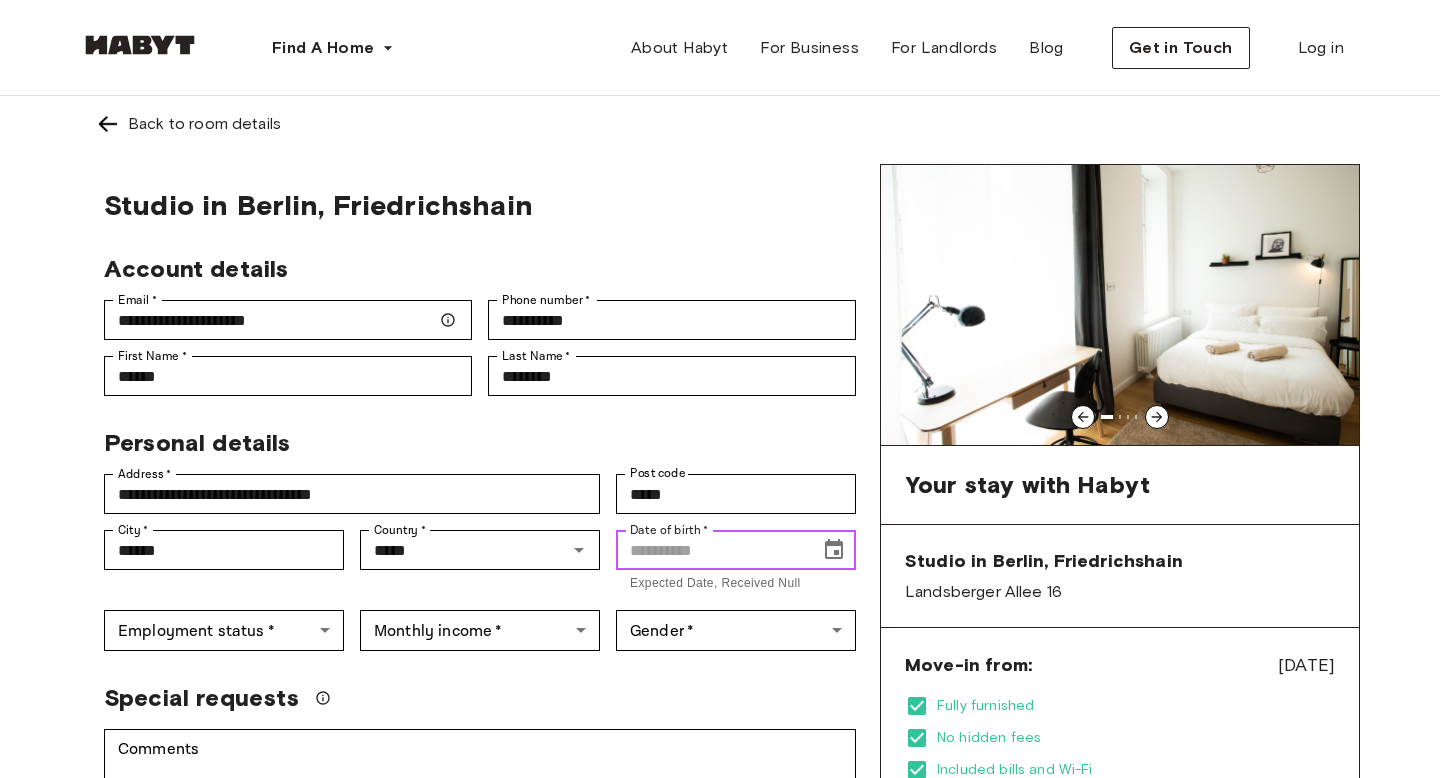 type on "*" 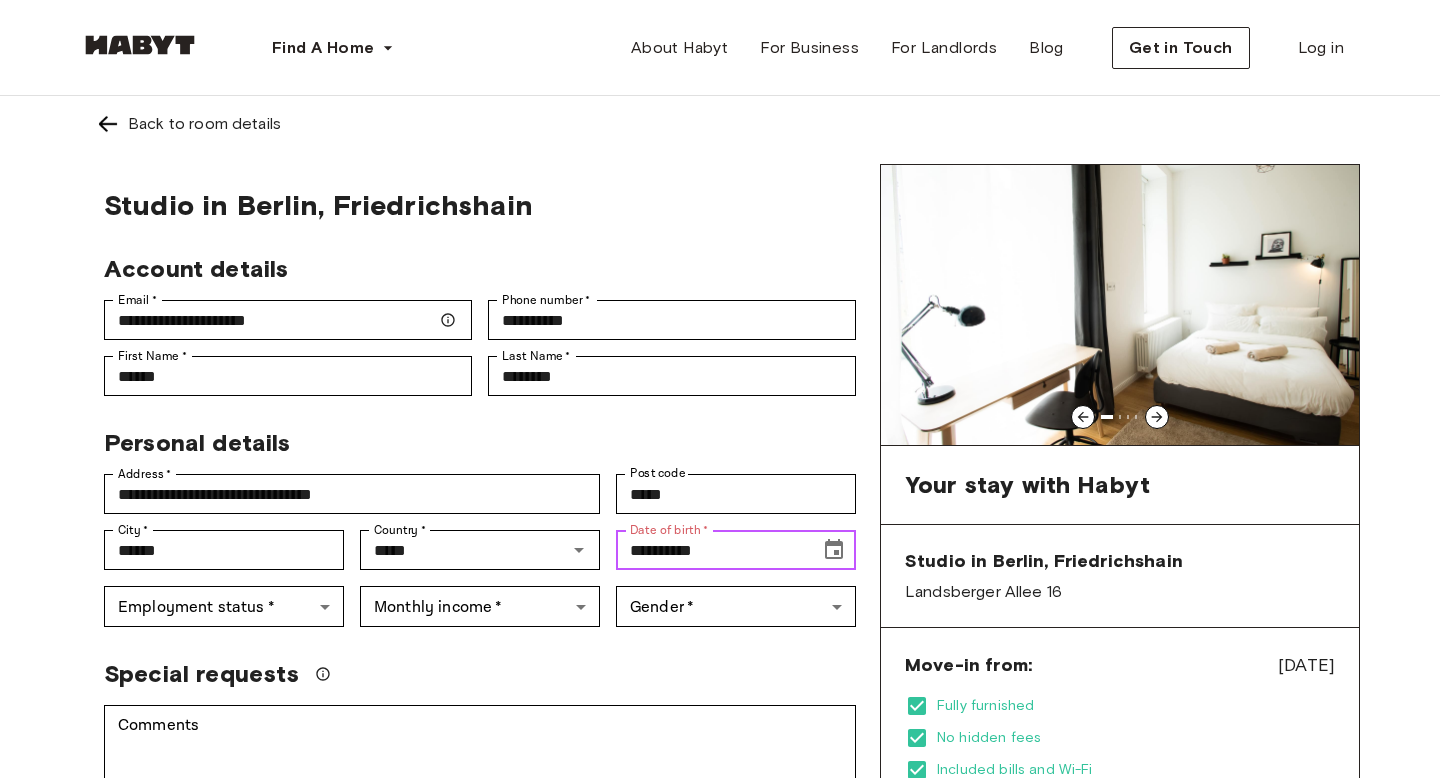 type on "**********" 